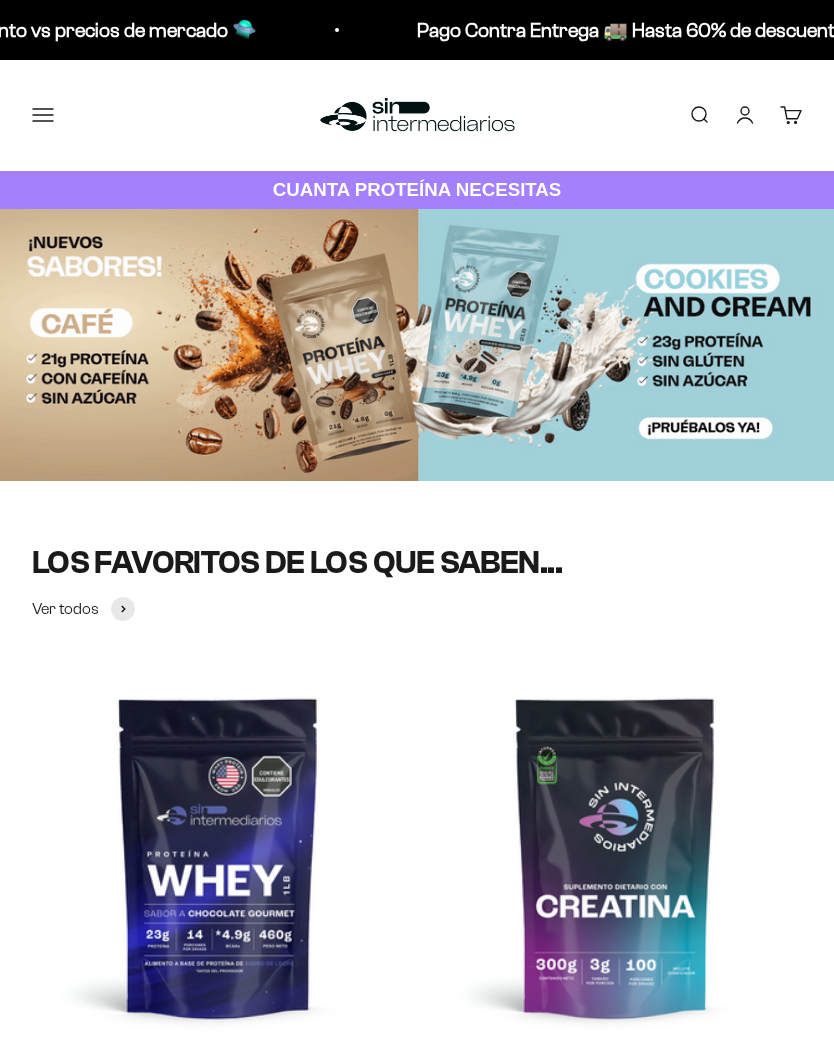 scroll, scrollTop: 0, scrollLeft: 0, axis: both 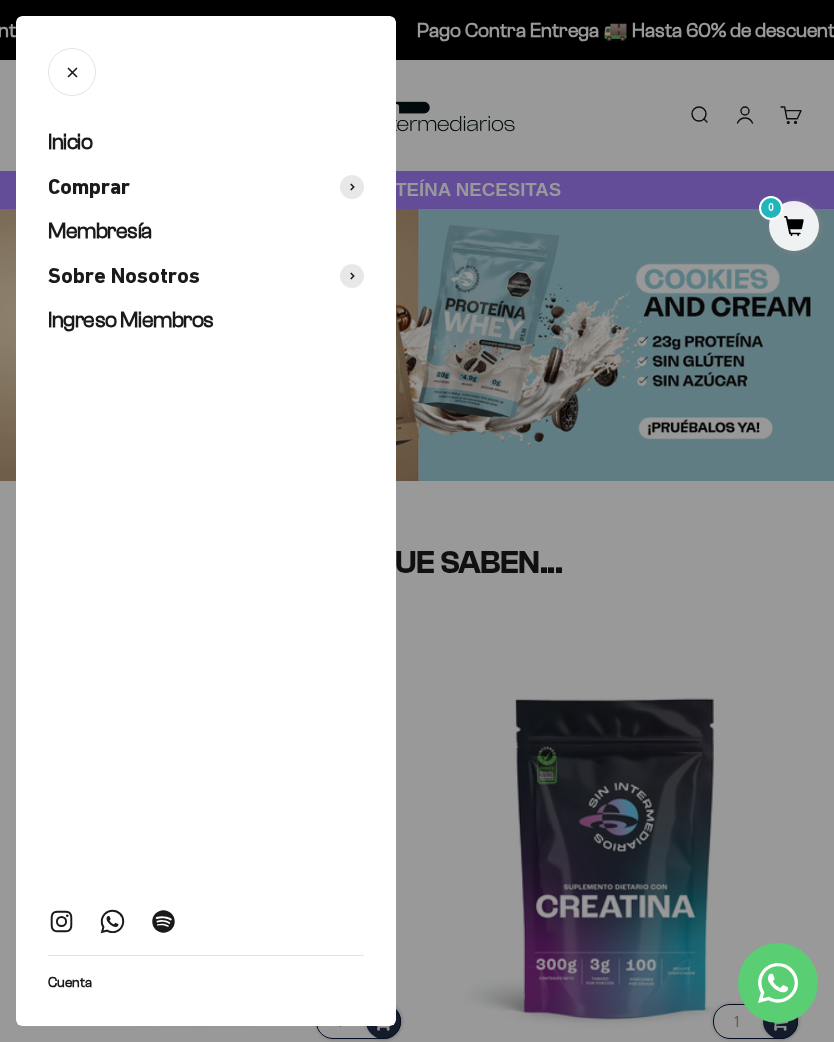 click on "Ingreso Miembros" at bounding box center [131, 319] 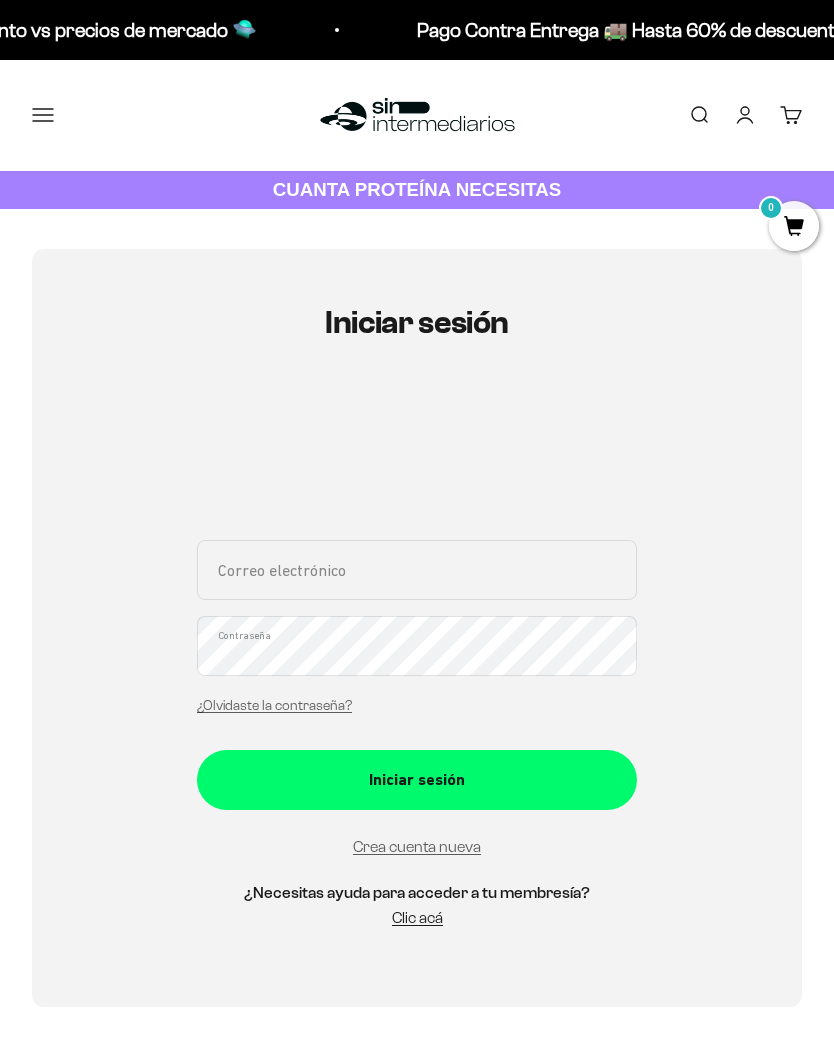 scroll, scrollTop: 0, scrollLeft: 0, axis: both 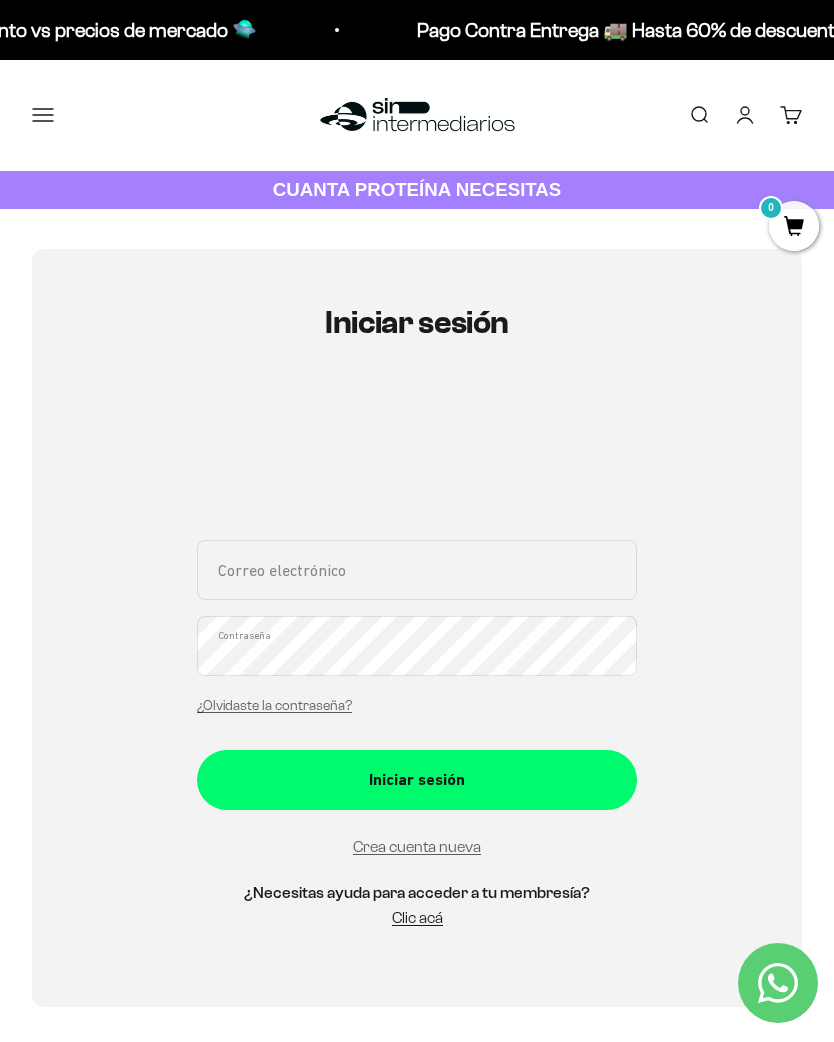 click on "Correo electrónico" at bounding box center [417, 570] 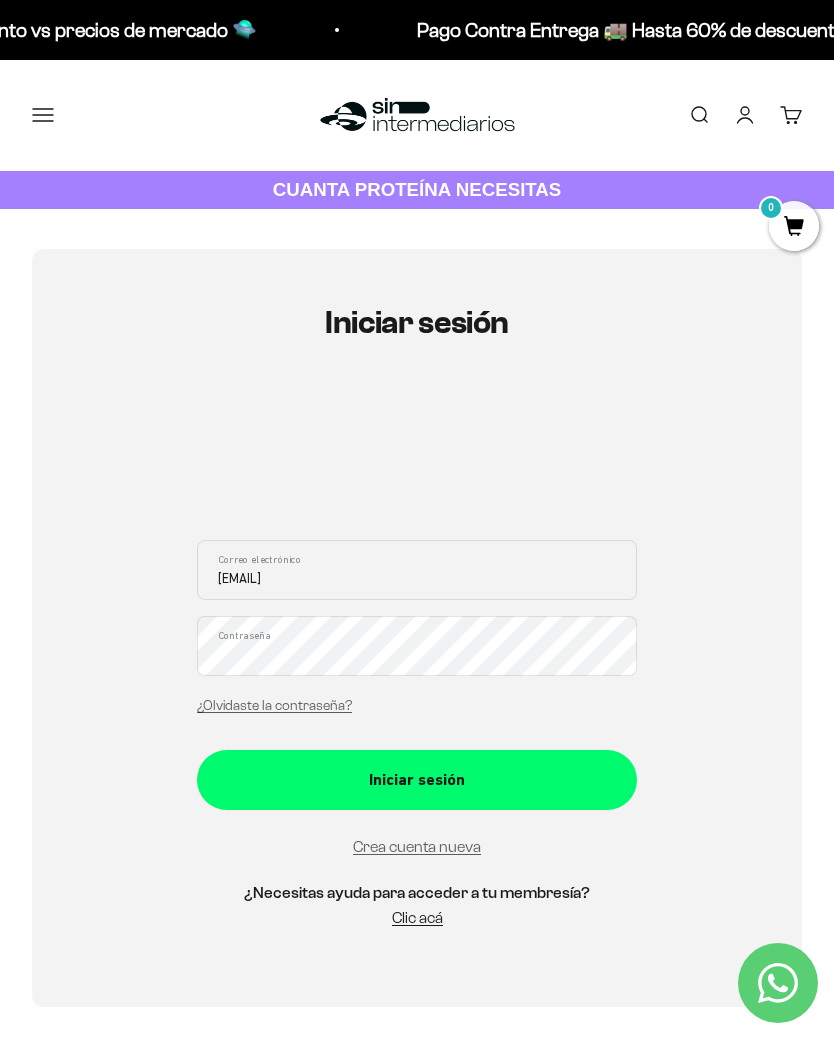 click on "Iniciar sesión" at bounding box center [417, 780] 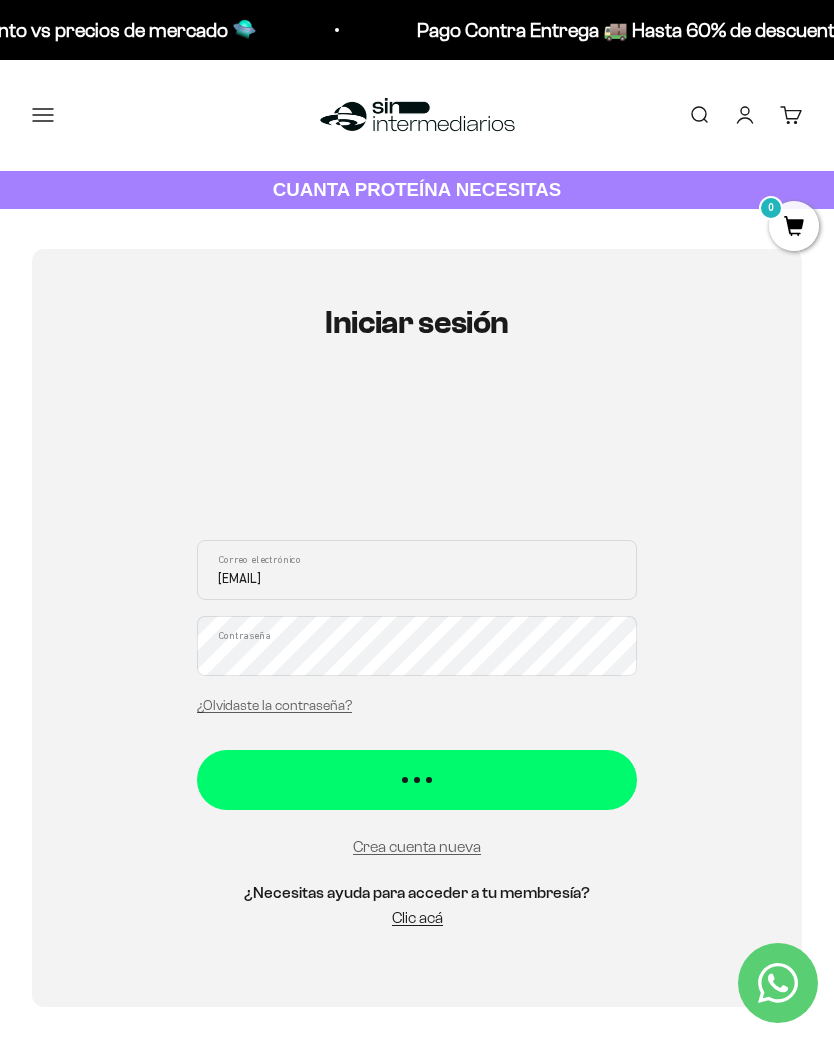 click on "Iniciar sesión" at bounding box center [417, 770] 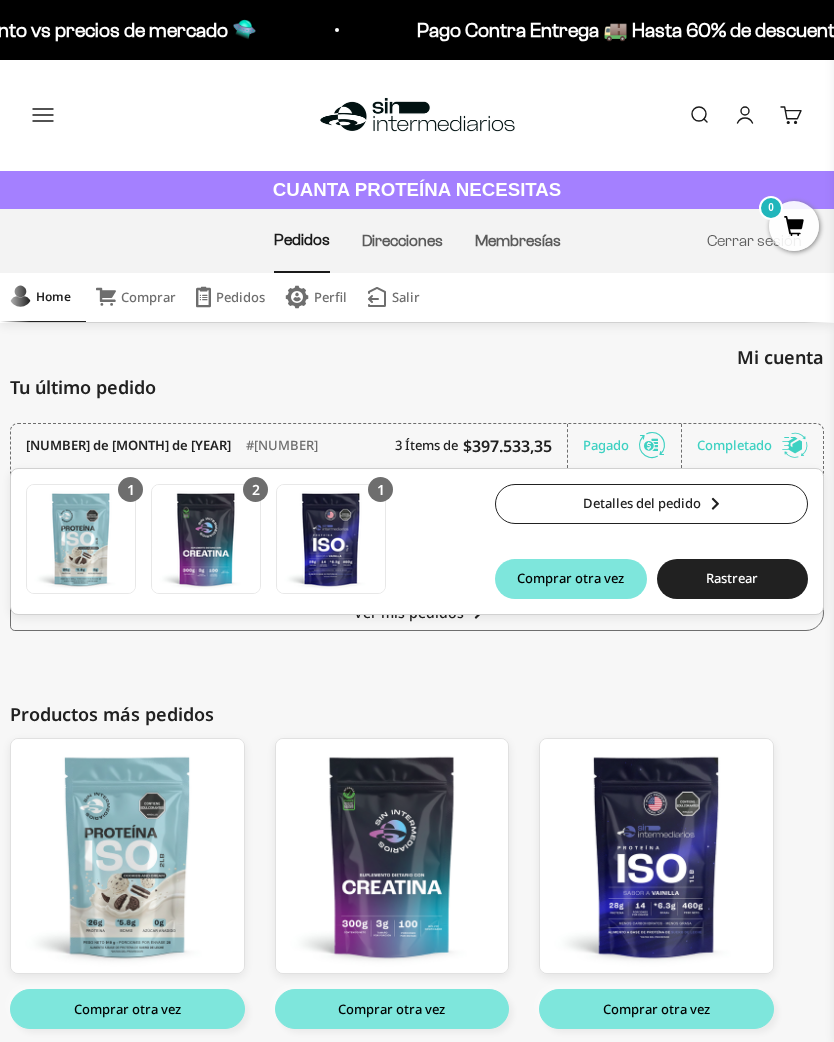 scroll, scrollTop: 0, scrollLeft: 0, axis: both 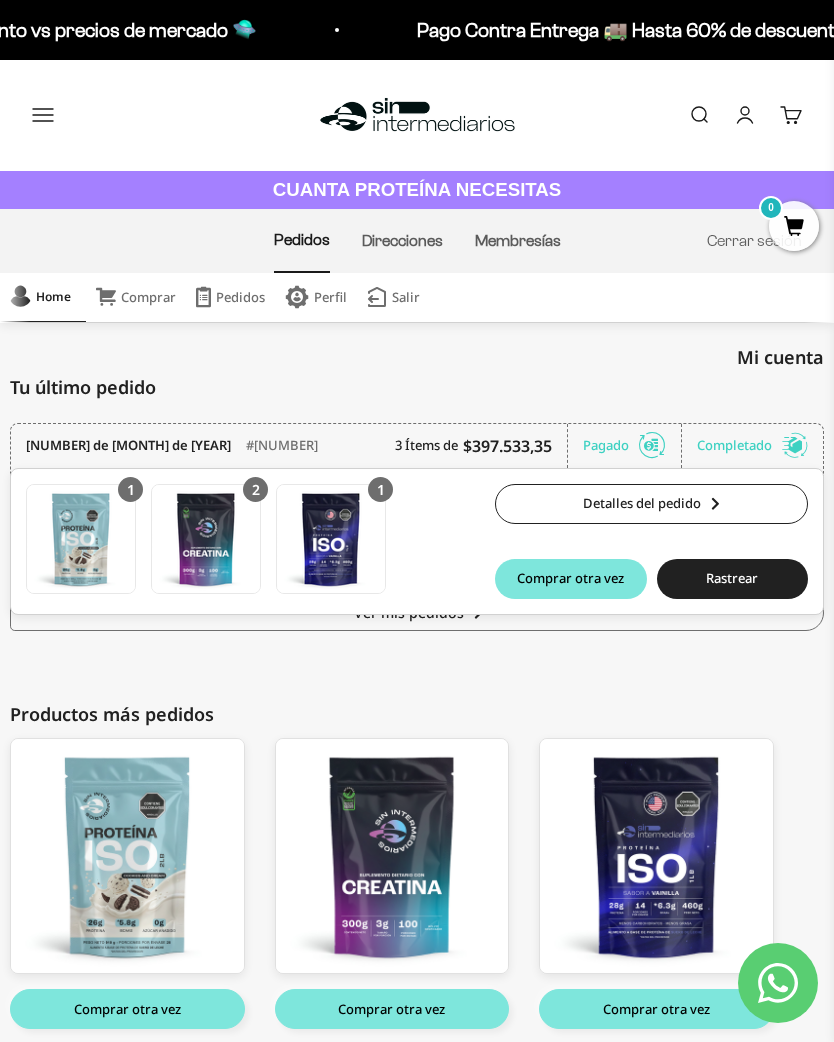 click on "Detalles del pedido" at bounding box center [651, 504] 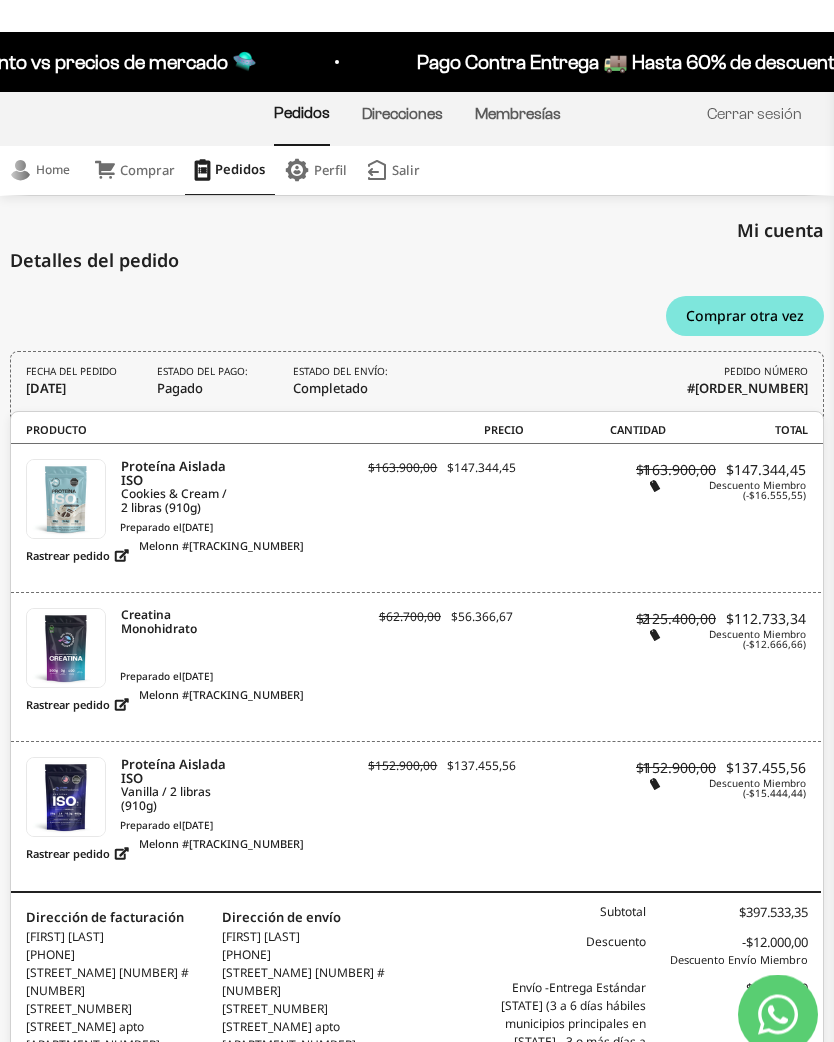 scroll, scrollTop: 0, scrollLeft: 0, axis: both 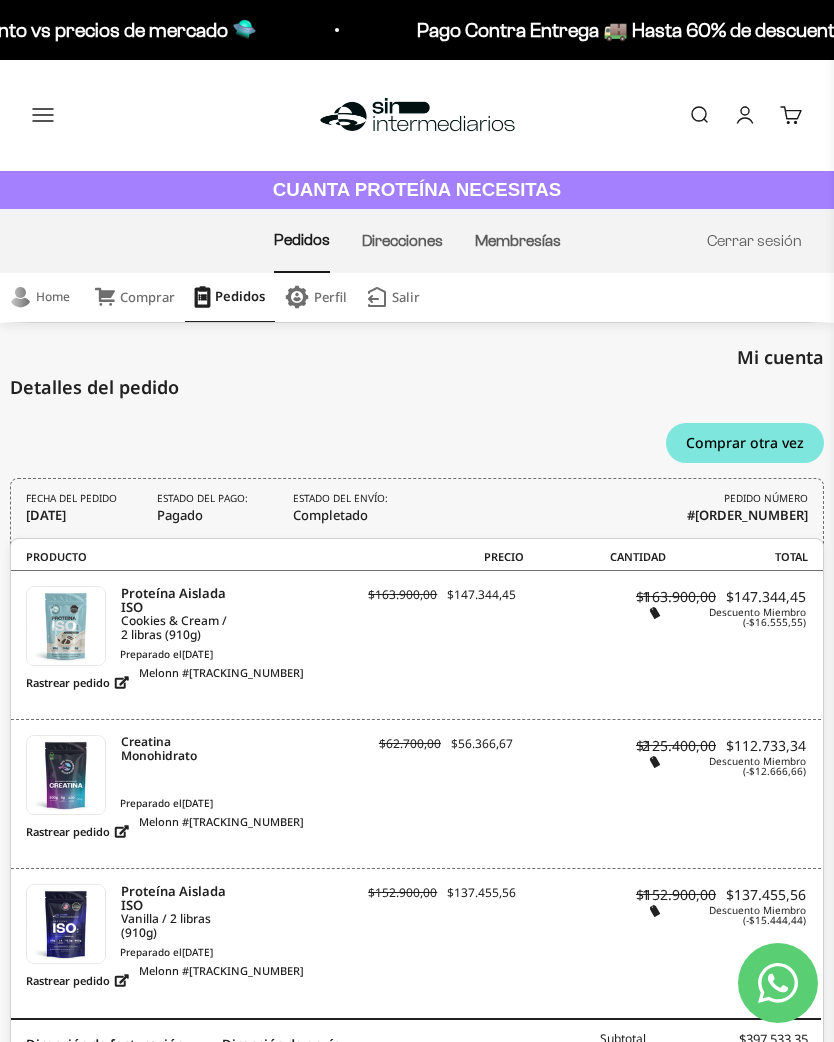 click on "0" at bounding box center [802, 107] 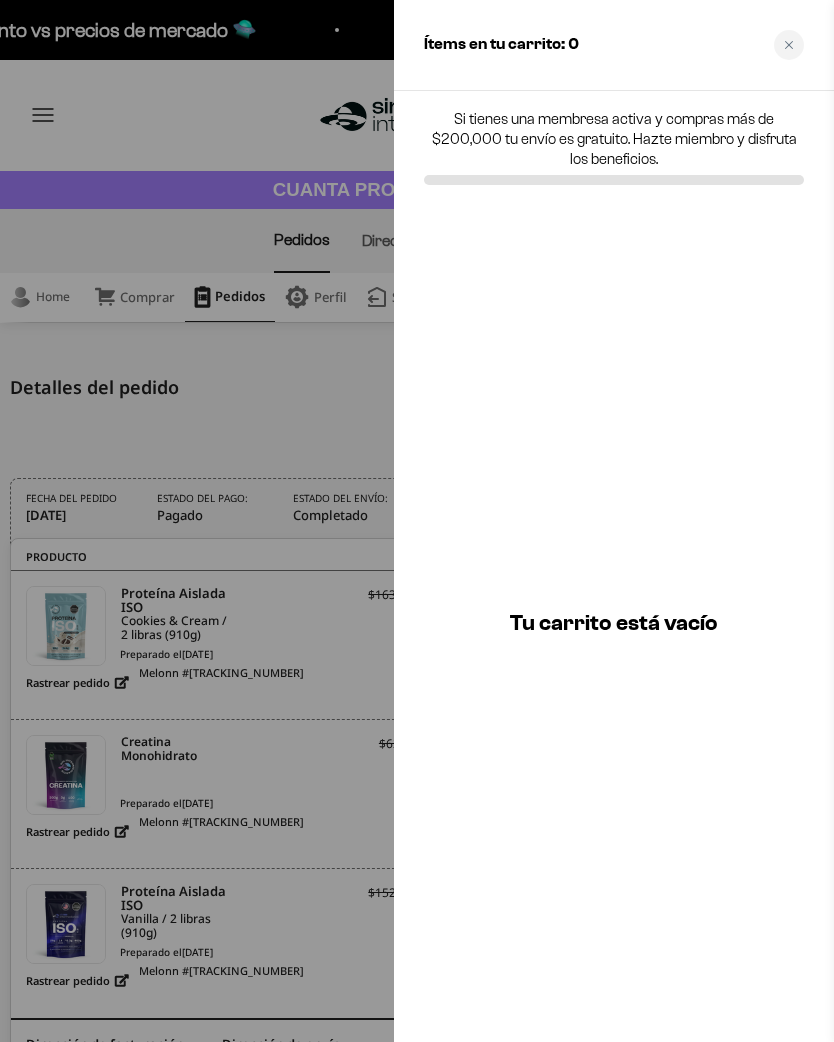 click at bounding box center [417, 521] 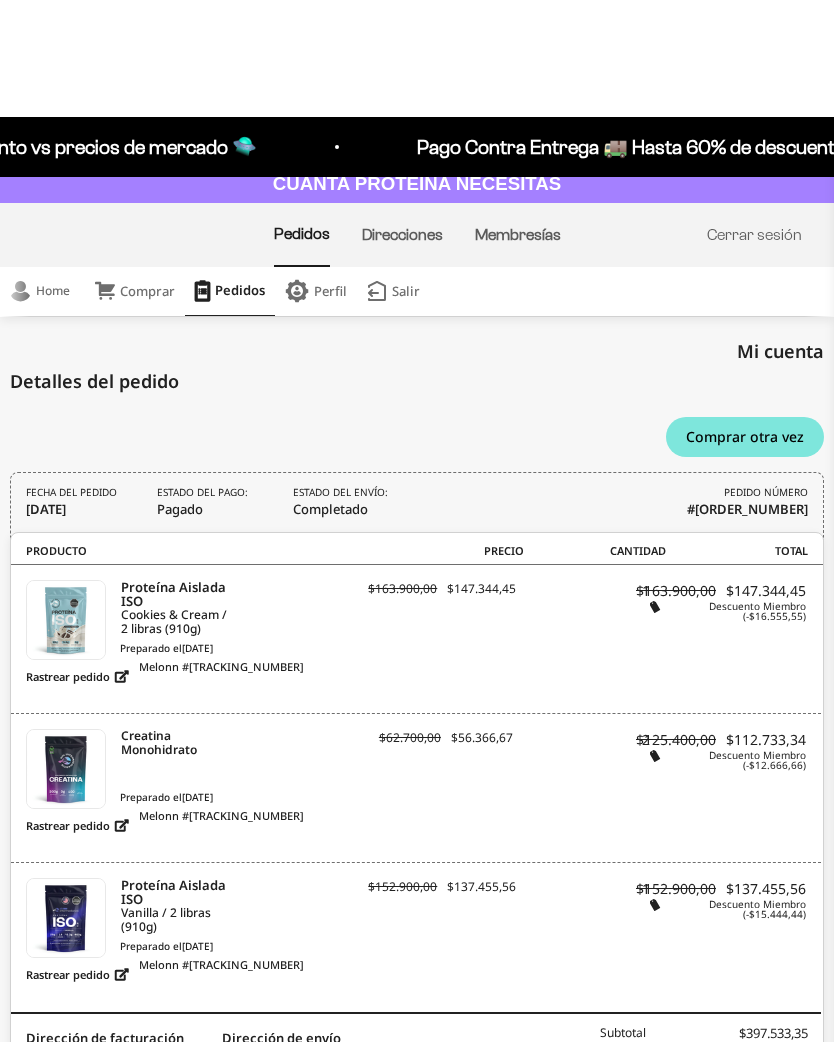 scroll, scrollTop: 0, scrollLeft: 0, axis: both 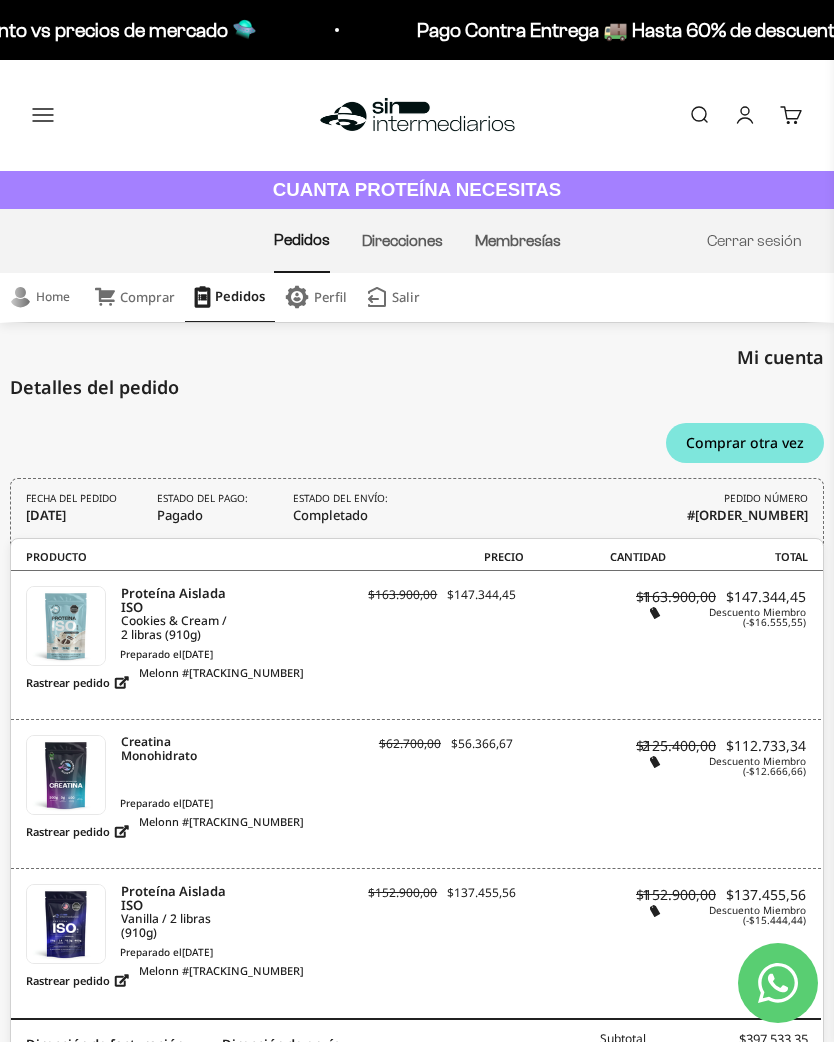 click on "Comprar" at bounding box center (135, 297) 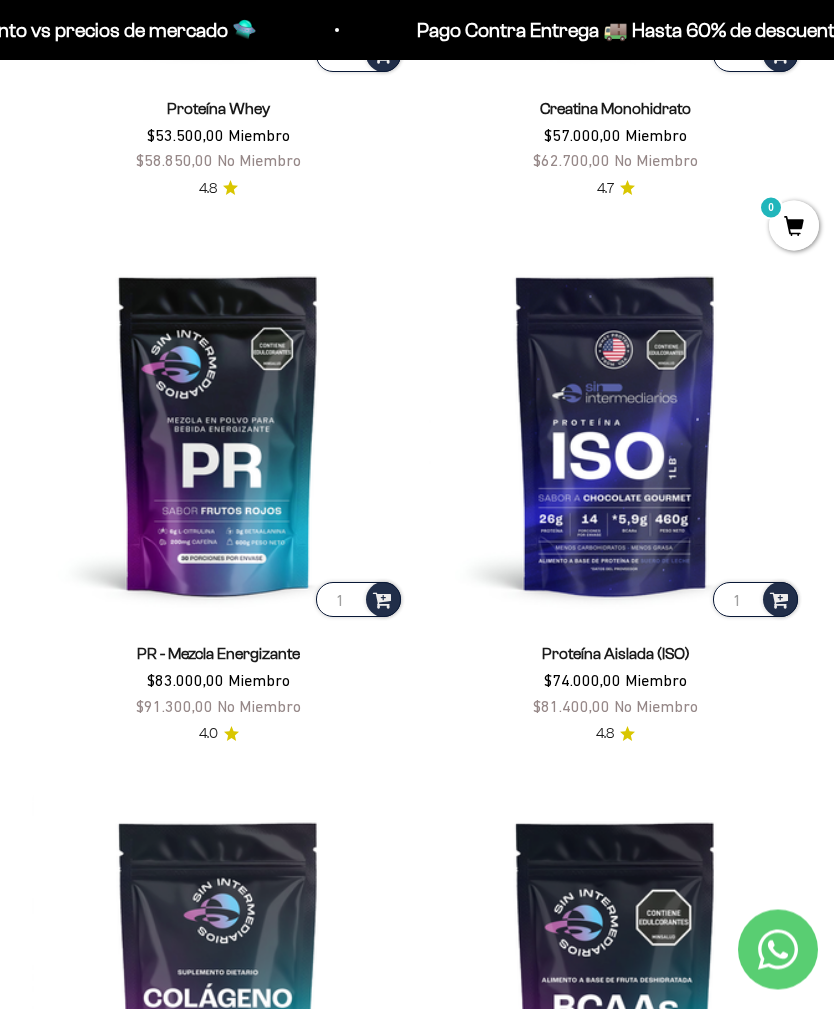 scroll, scrollTop: 977, scrollLeft: 0, axis: vertical 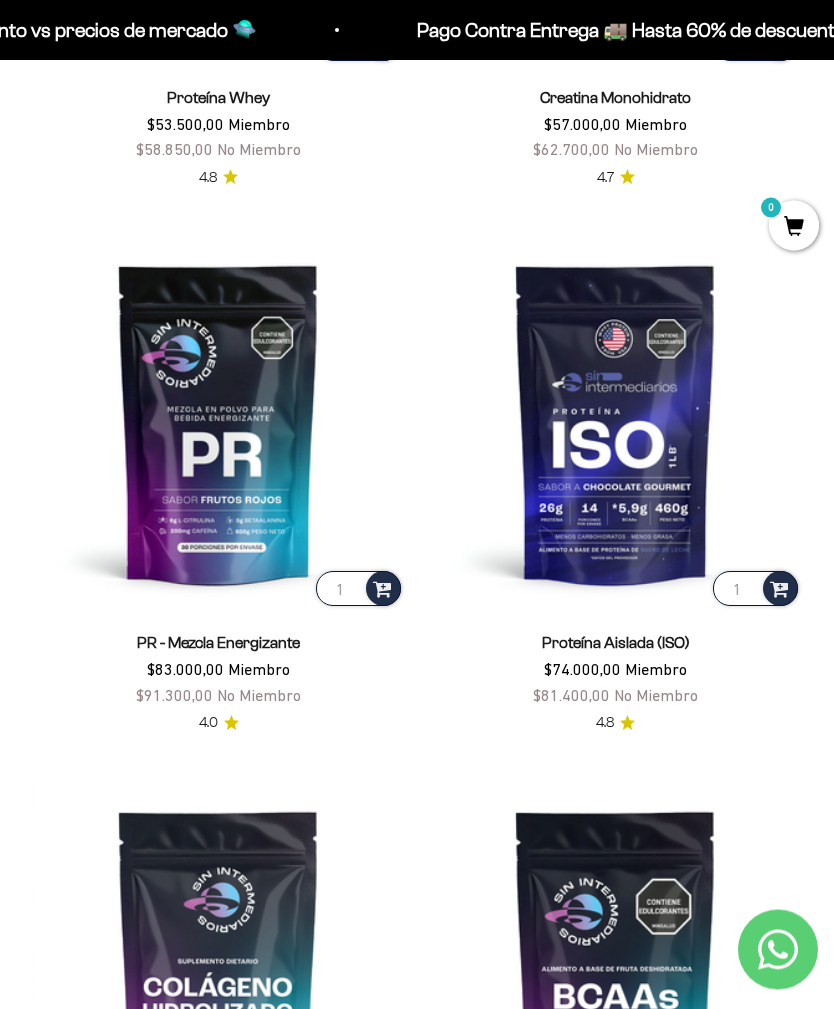 click at bounding box center (615, 424) 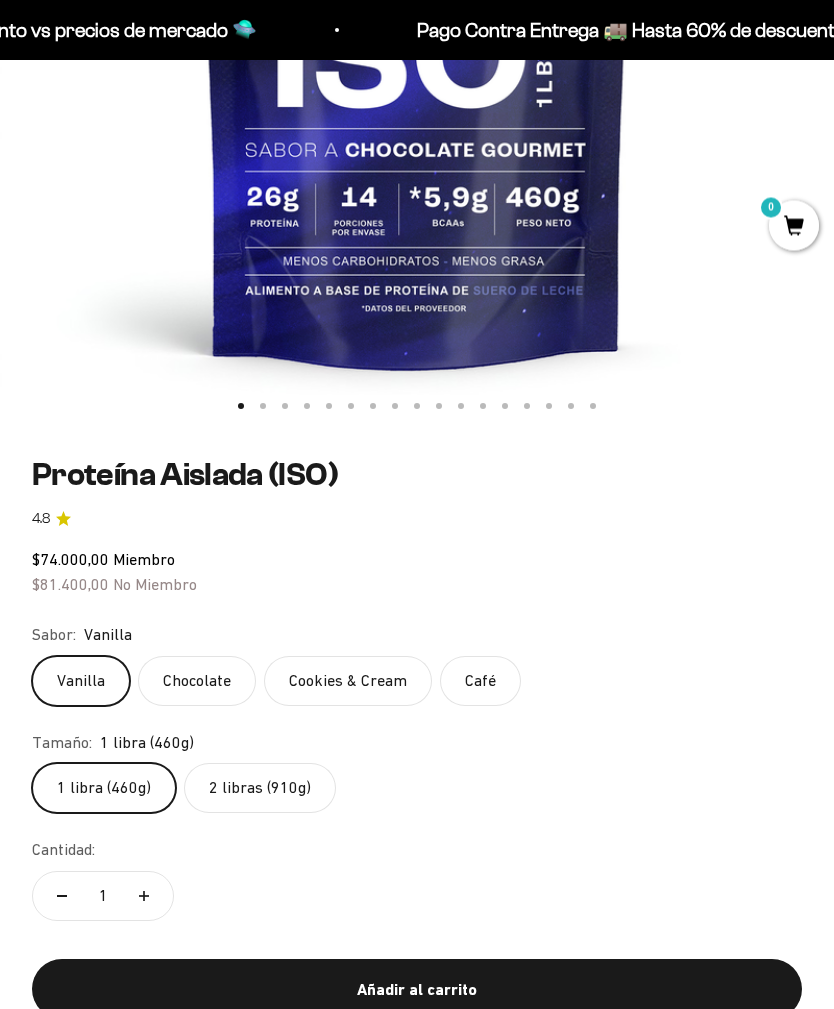 scroll, scrollTop: 0, scrollLeft: 0, axis: both 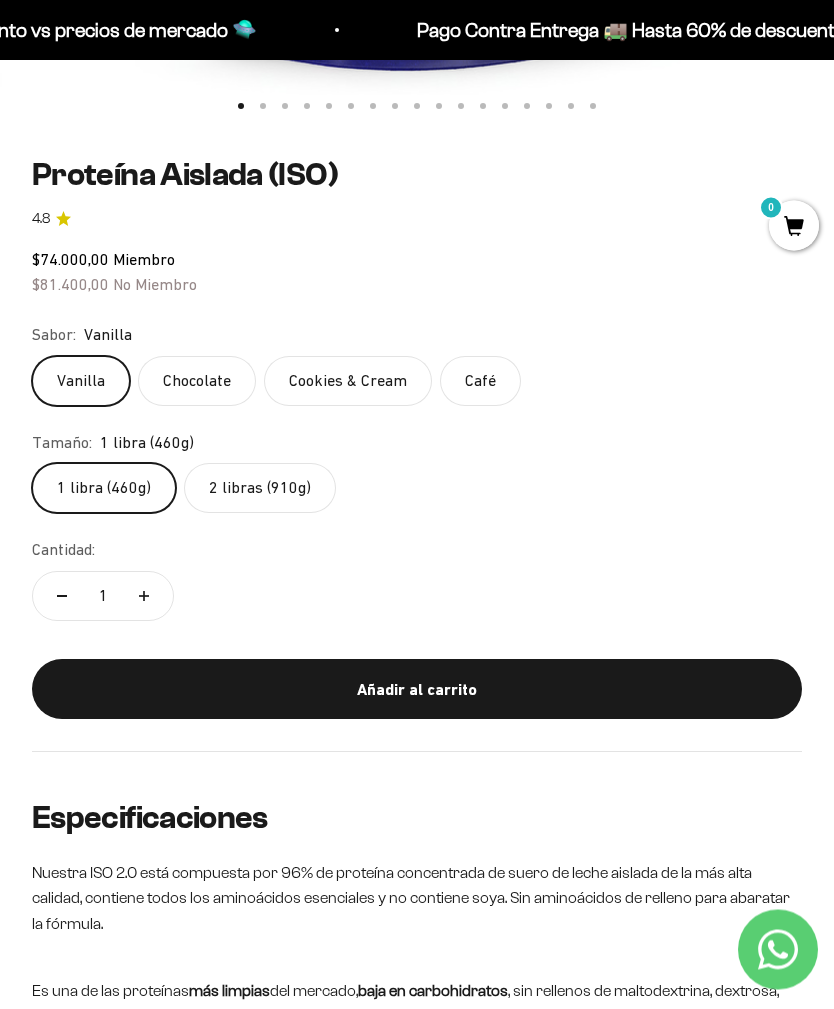 click on "2 libras (910g)" 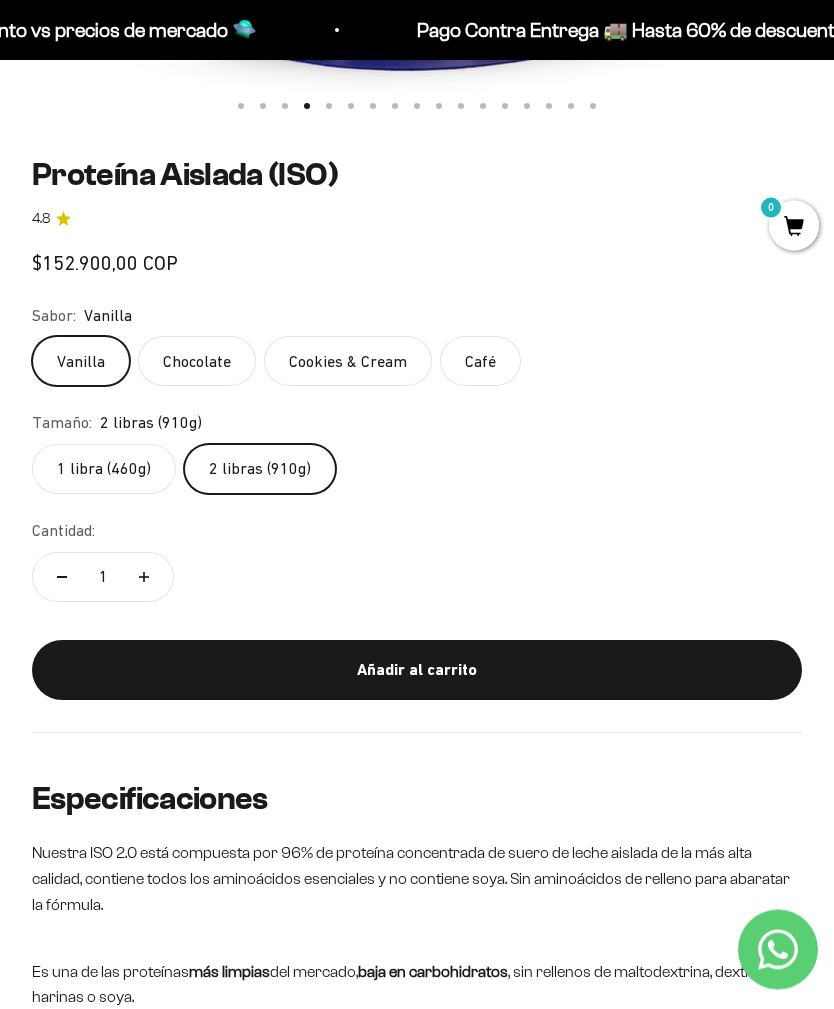 scroll, scrollTop: 918, scrollLeft: 0, axis: vertical 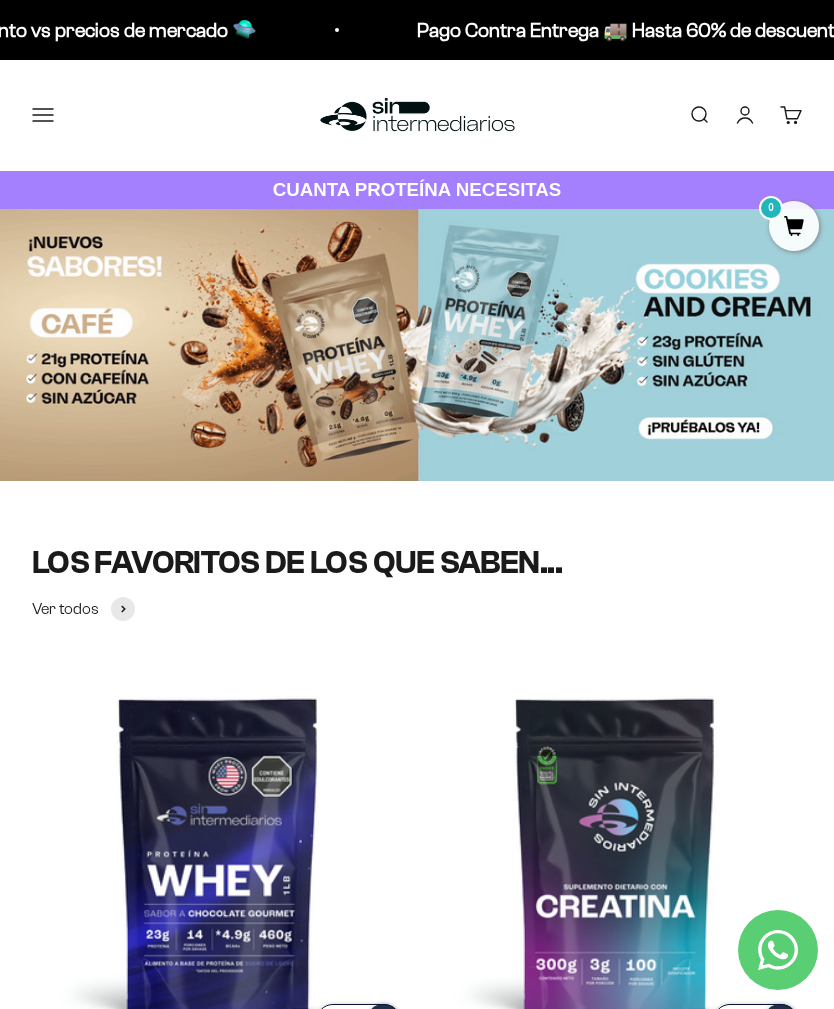 click on "Menú" at bounding box center [43, 115] 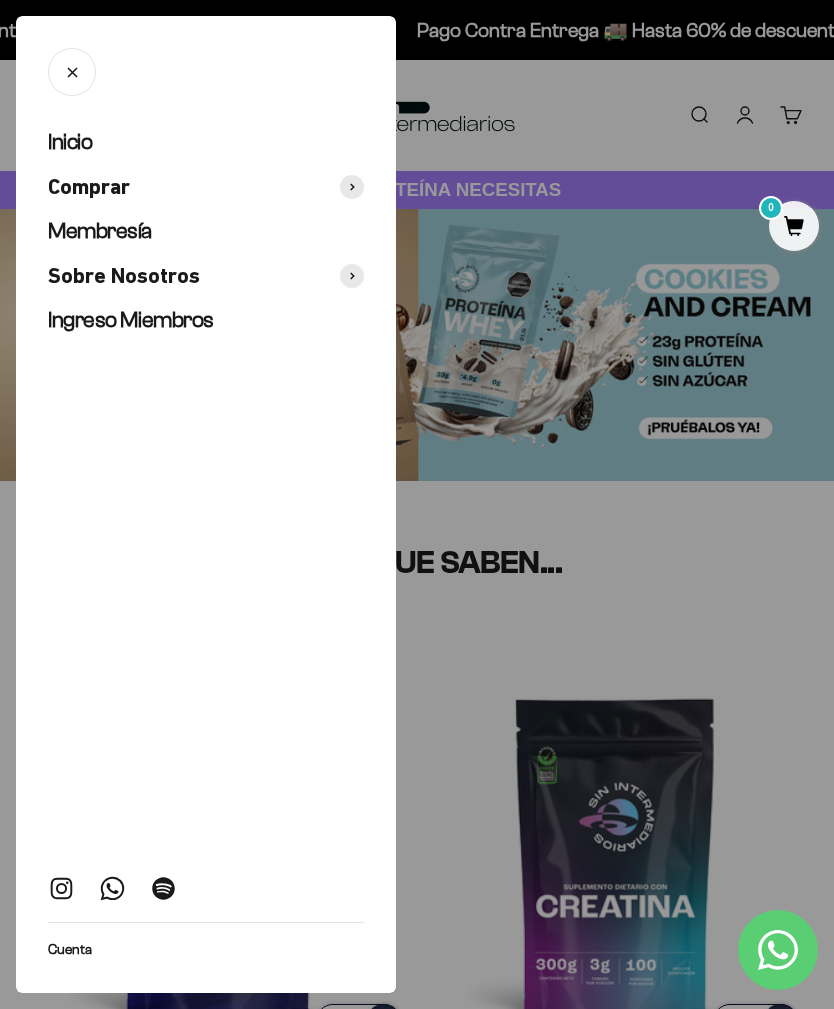 click on "Comprar" at bounding box center [89, 187] 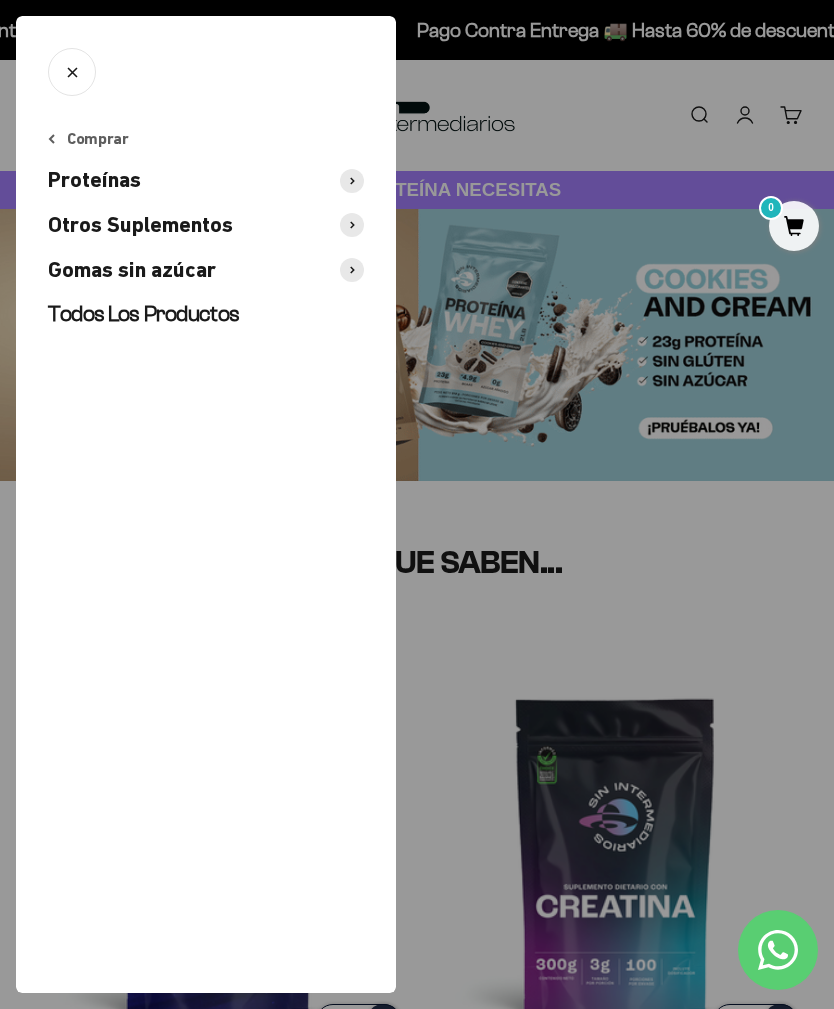click on "Proteínas" at bounding box center (94, 180) 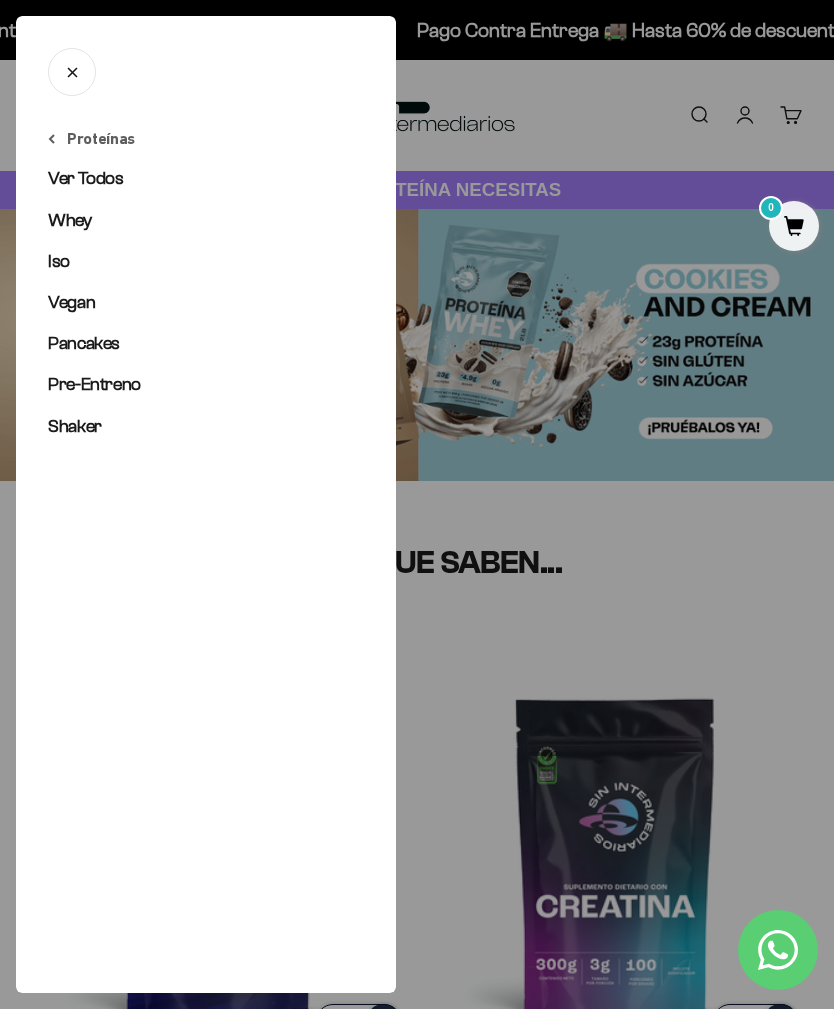 click on "Iso" at bounding box center [59, 261] 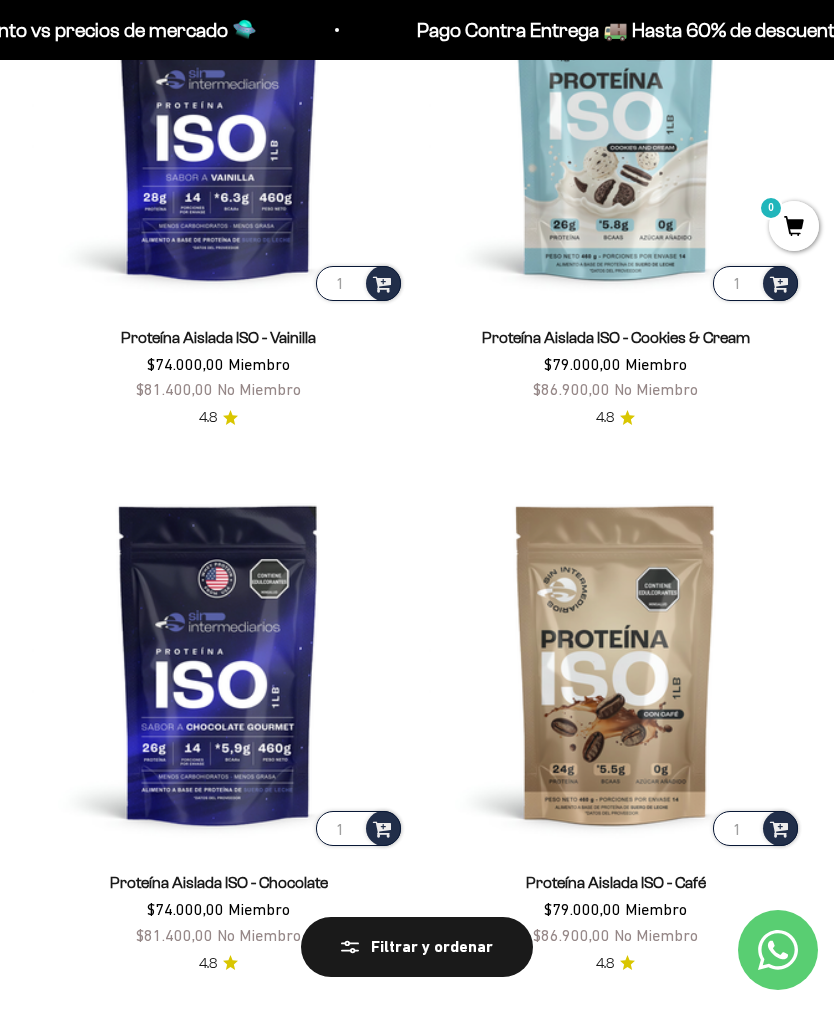 scroll, scrollTop: 371, scrollLeft: 0, axis: vertical 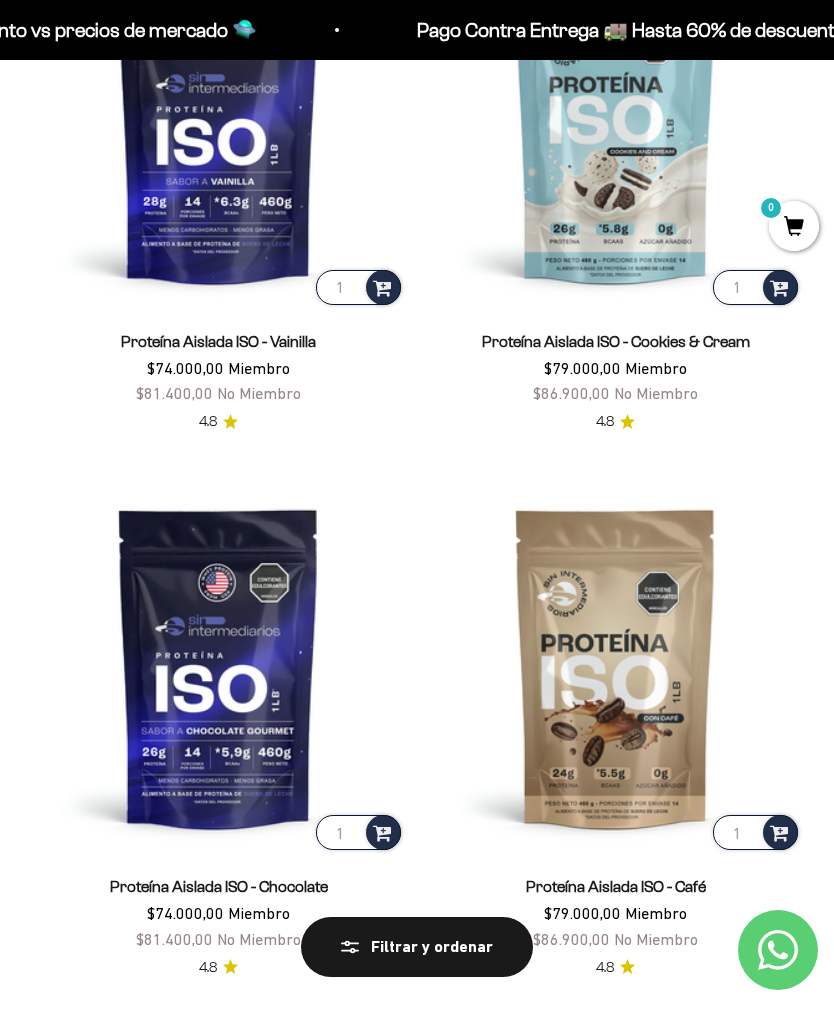click at bounding box center (615, 122) 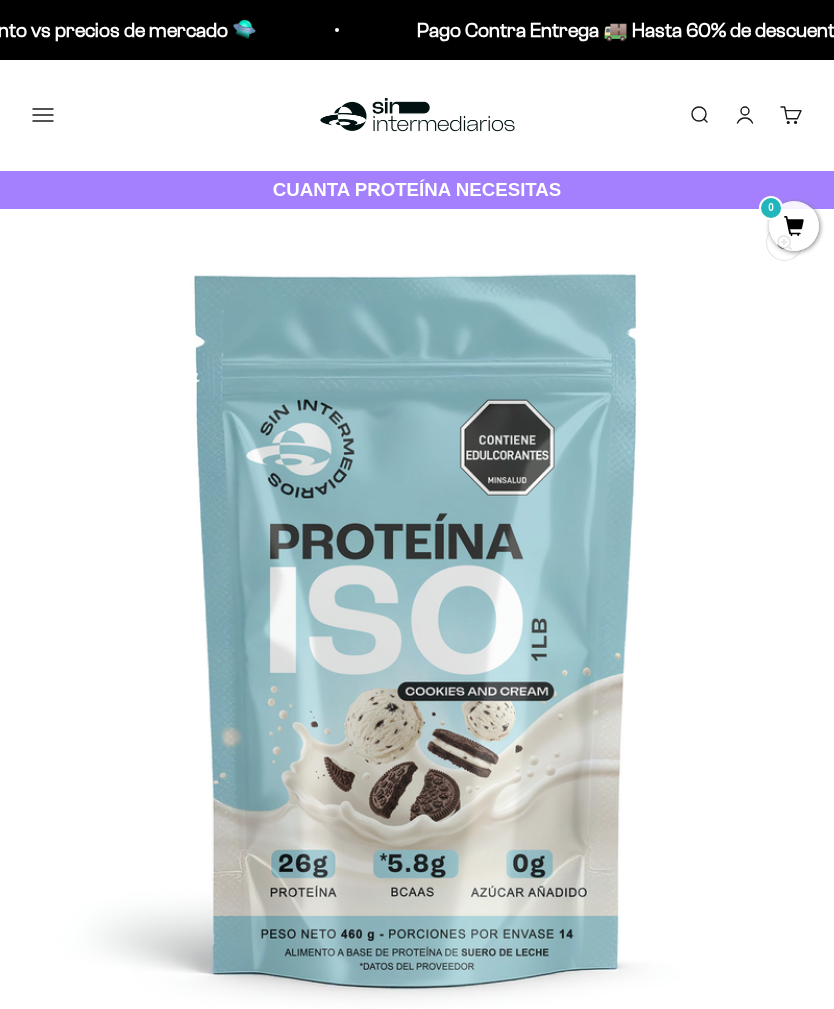 scroll, scrollTop: 423, scrollLeft: 0, axis: vertical 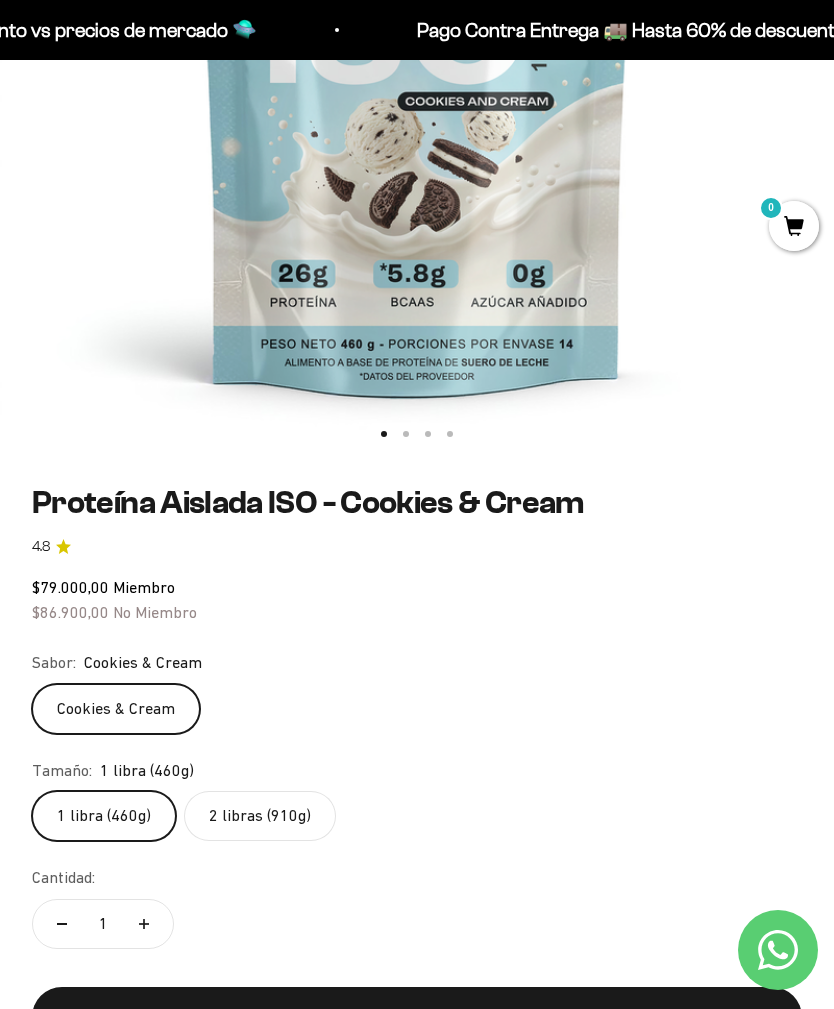 click on "2 libras (910g)" 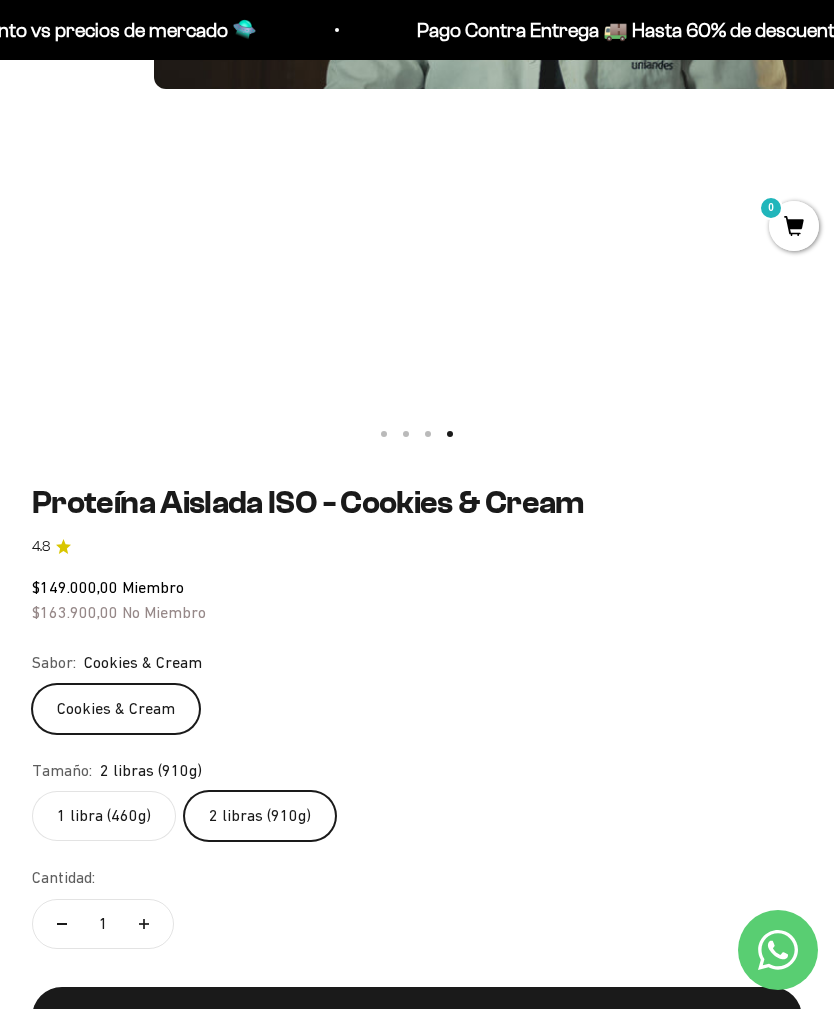 scroll, scrollTop: 0, scrollLeft: 2508, axis: horizontal 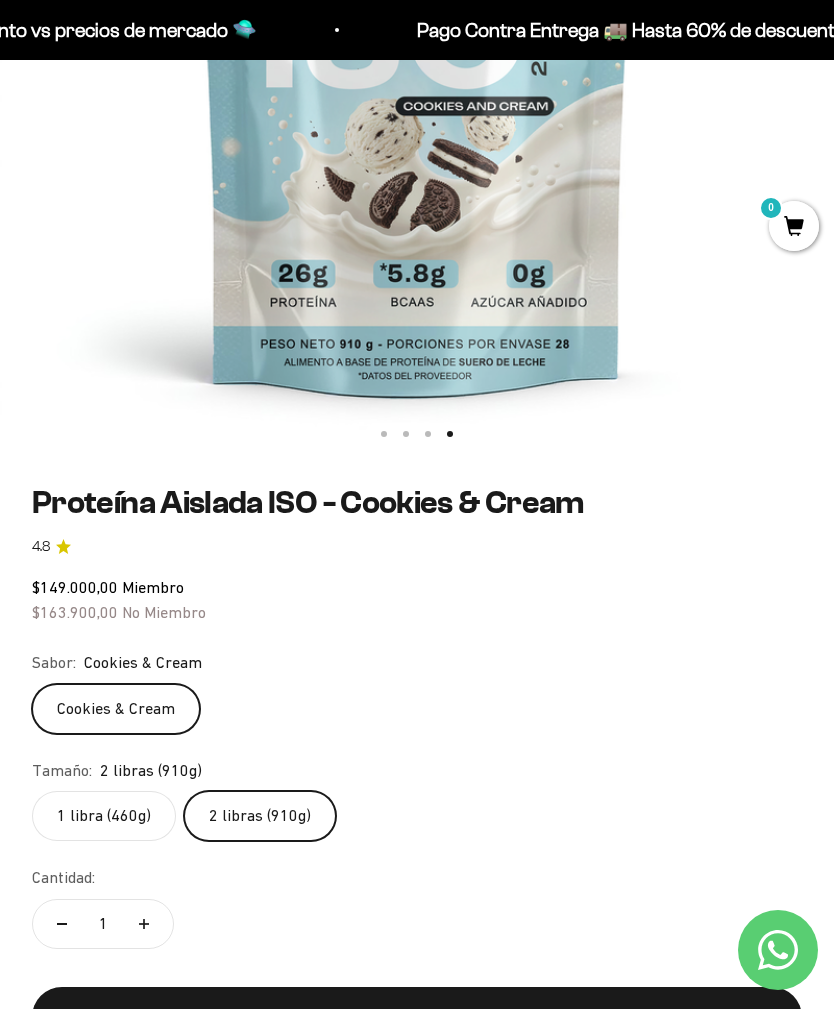 click at bounding box center (417, 36) 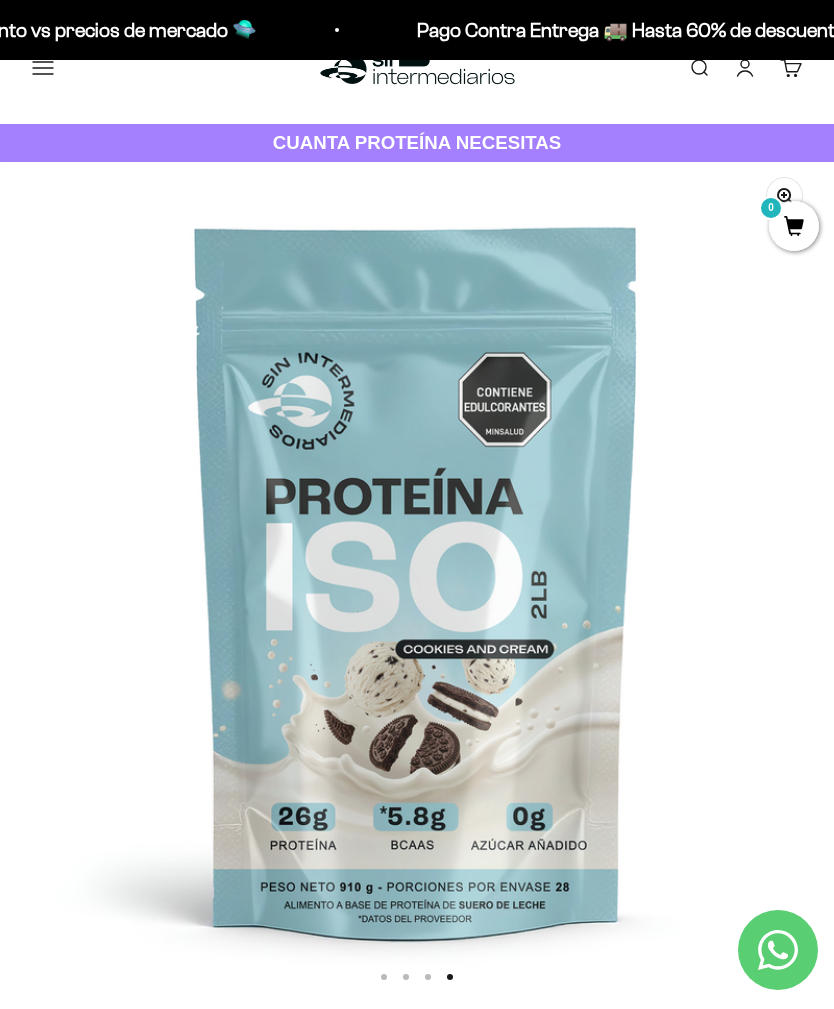 scroll, scrollTop: 0, scrollLeft: 0, axis: both 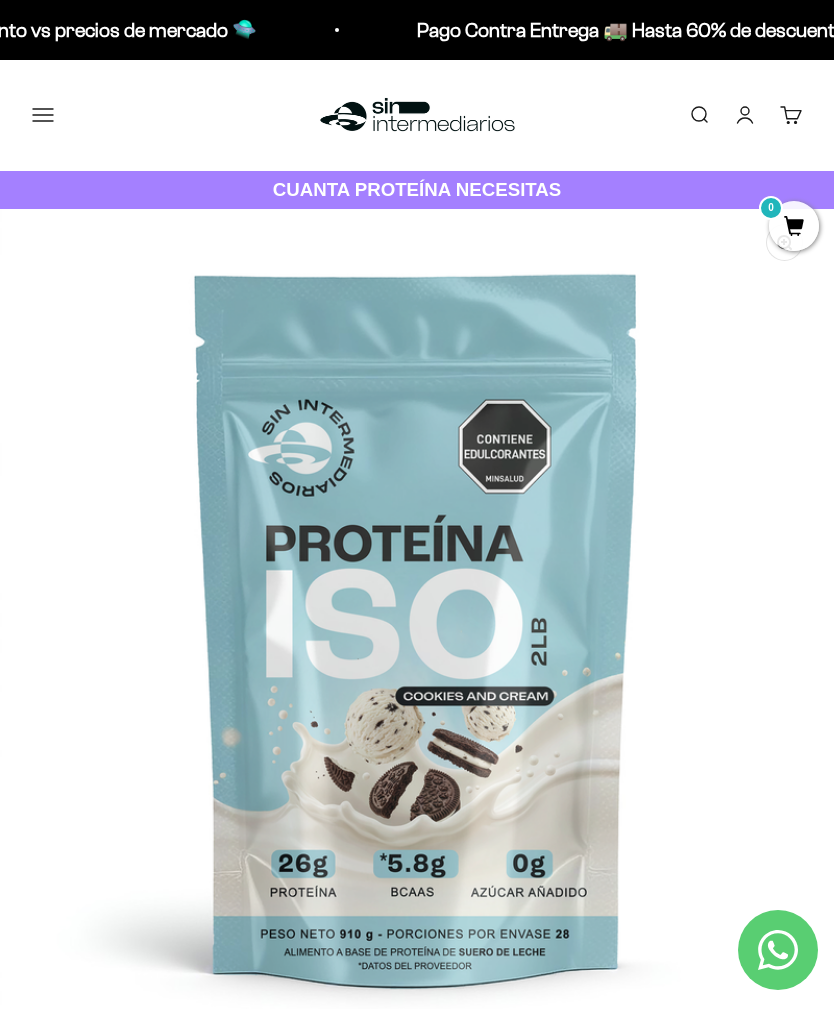 click on "Cuenta" at bounding box center (745, 115) 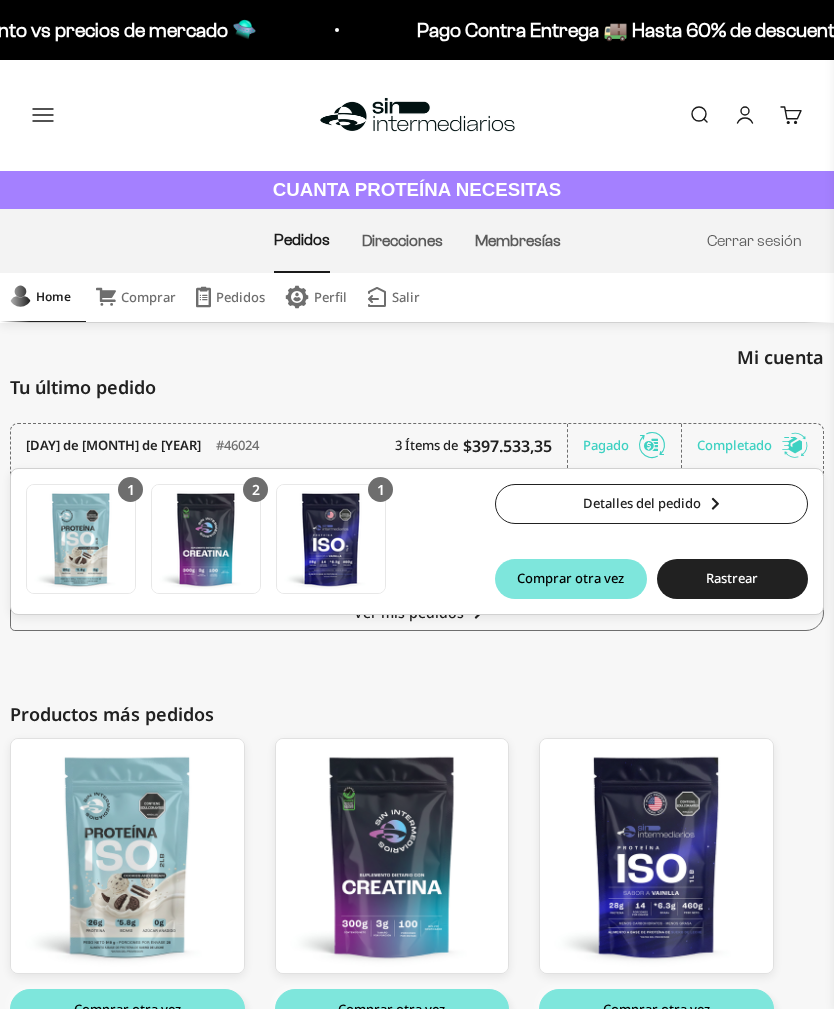 scroll, scrollTop: 0, scrollLeft: 0, axis: both 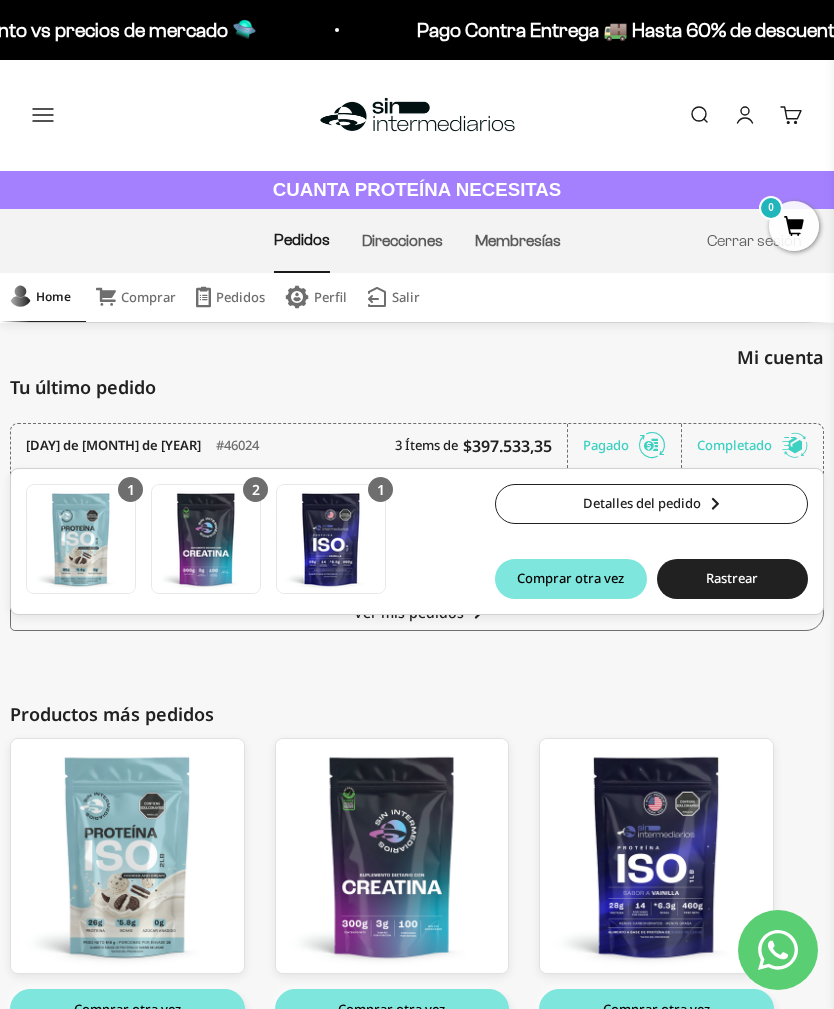 click on "Detalles del pedido" at bounding box center [651, 504] 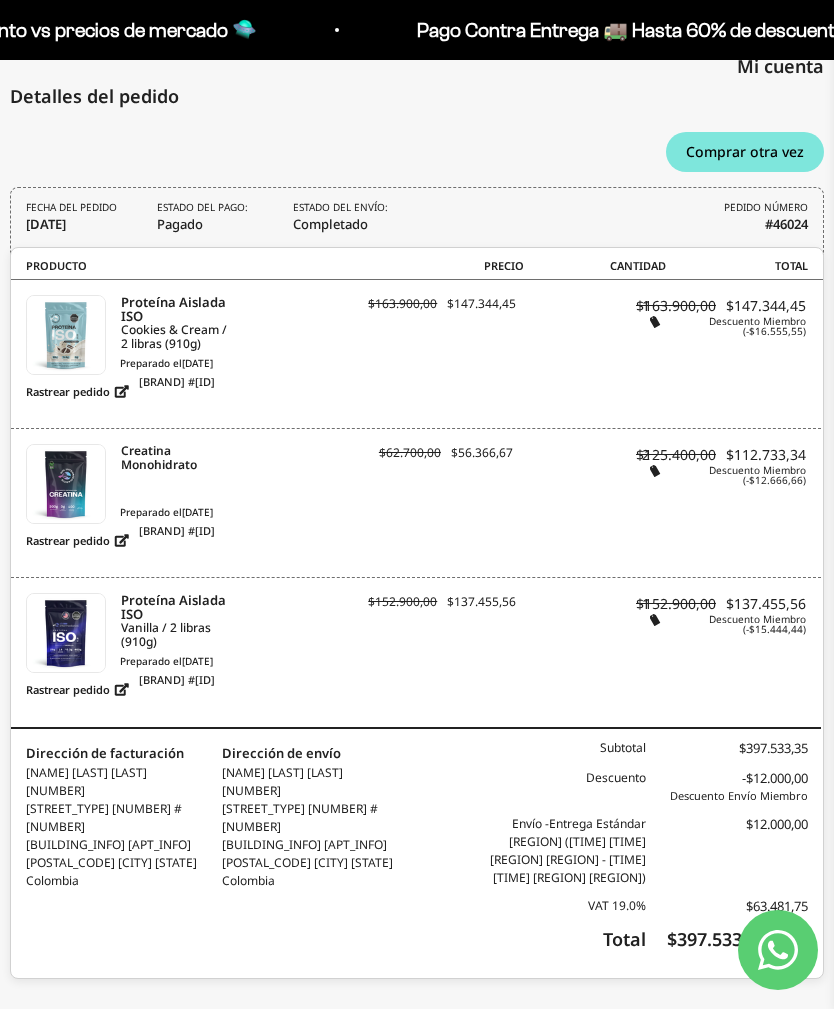 scroll, scrollTop: 295, scrollLeft: 0, axis: vertical 